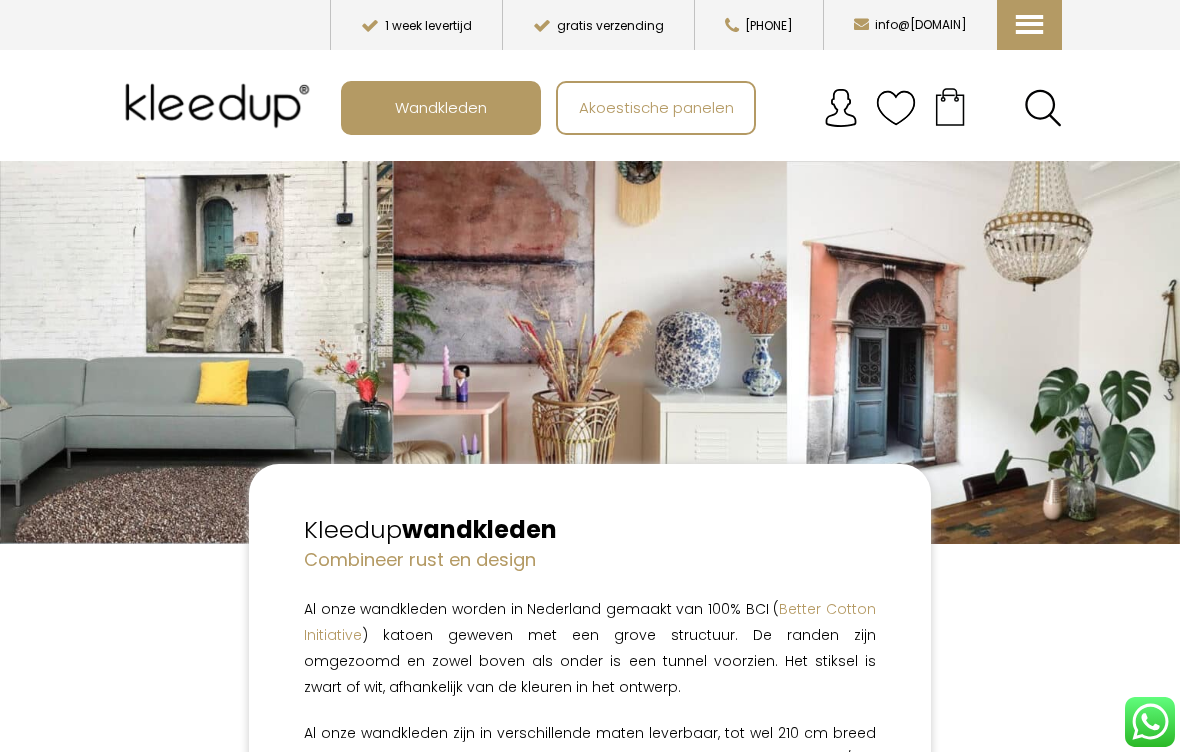 scroll, scrollTop: 0, scrollLeft: 0, axis: both 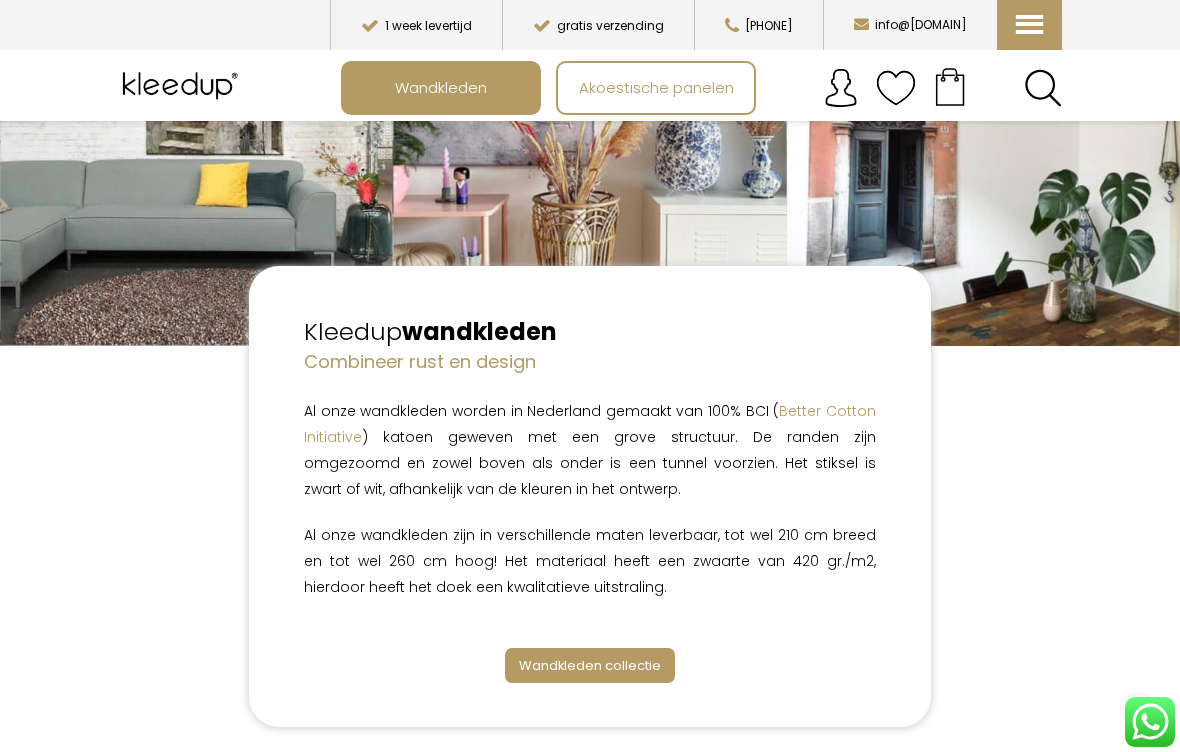 click on "Wandkleden collectie" at bounding box center (590, 665) 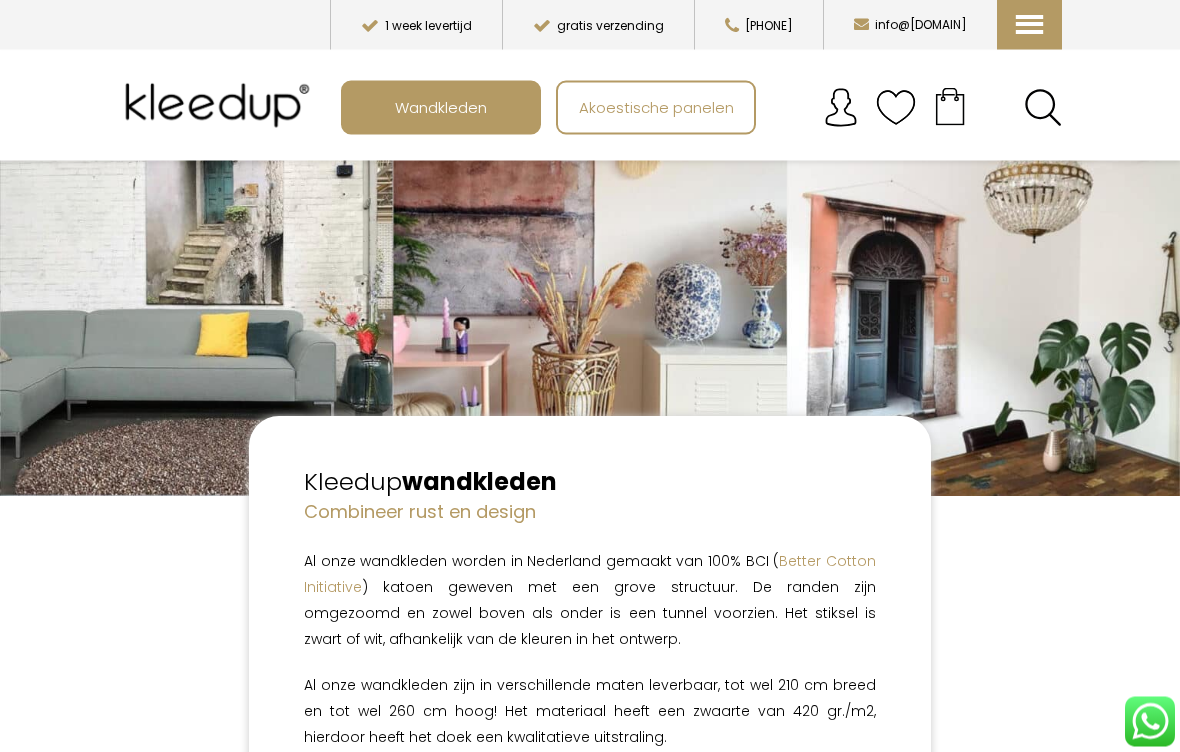 scroll, scrollTop: 0, scrollLeft: 0, axis: both 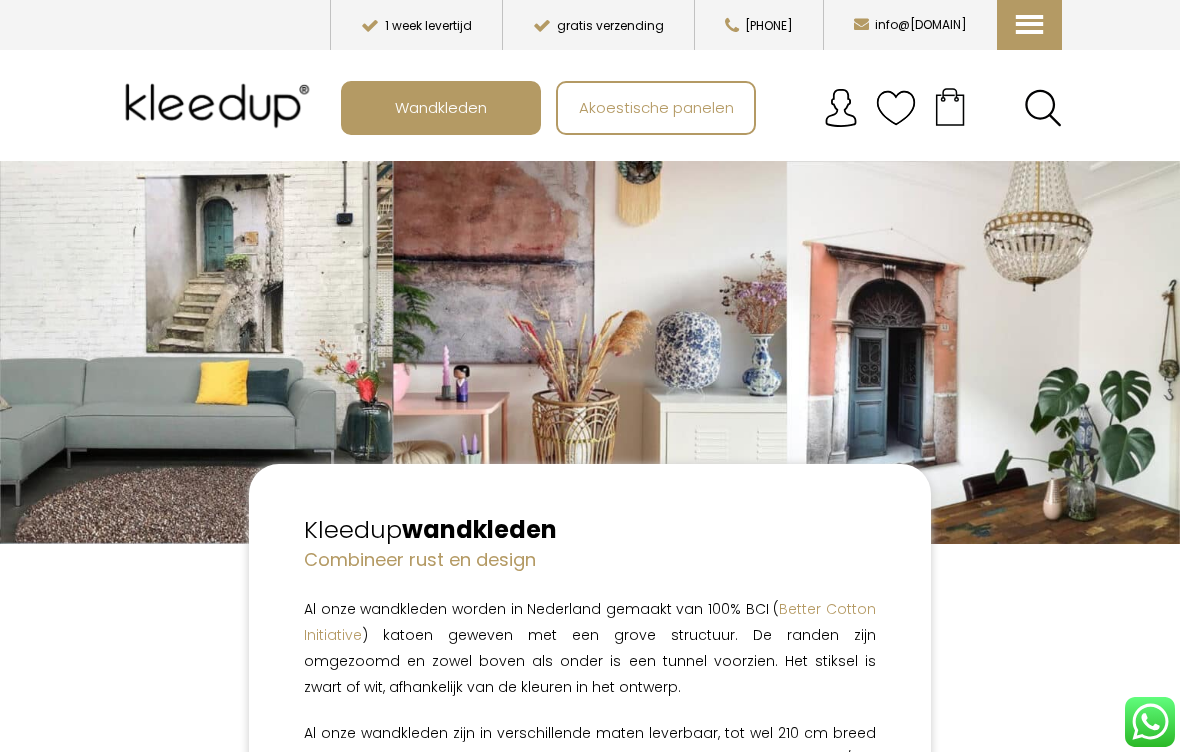 click at bounding box center [590, 352] 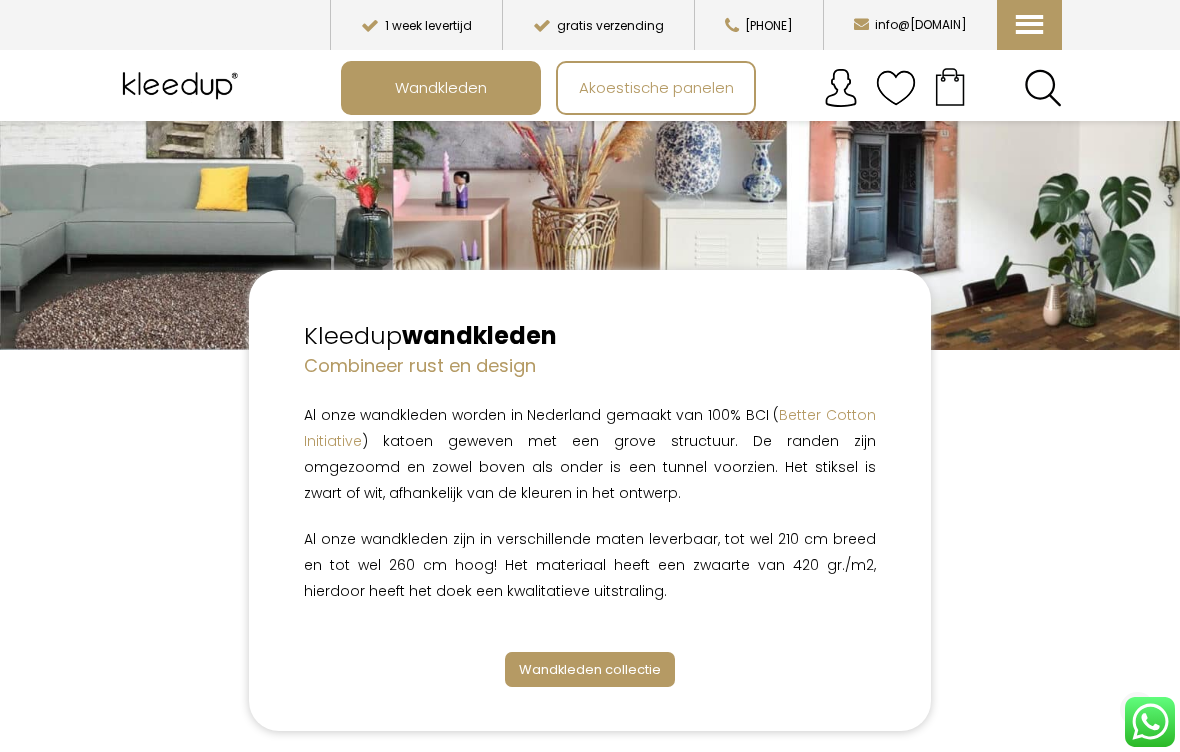 scroll, scrollTop: 188, scrollLeft: 0, axis: vertical 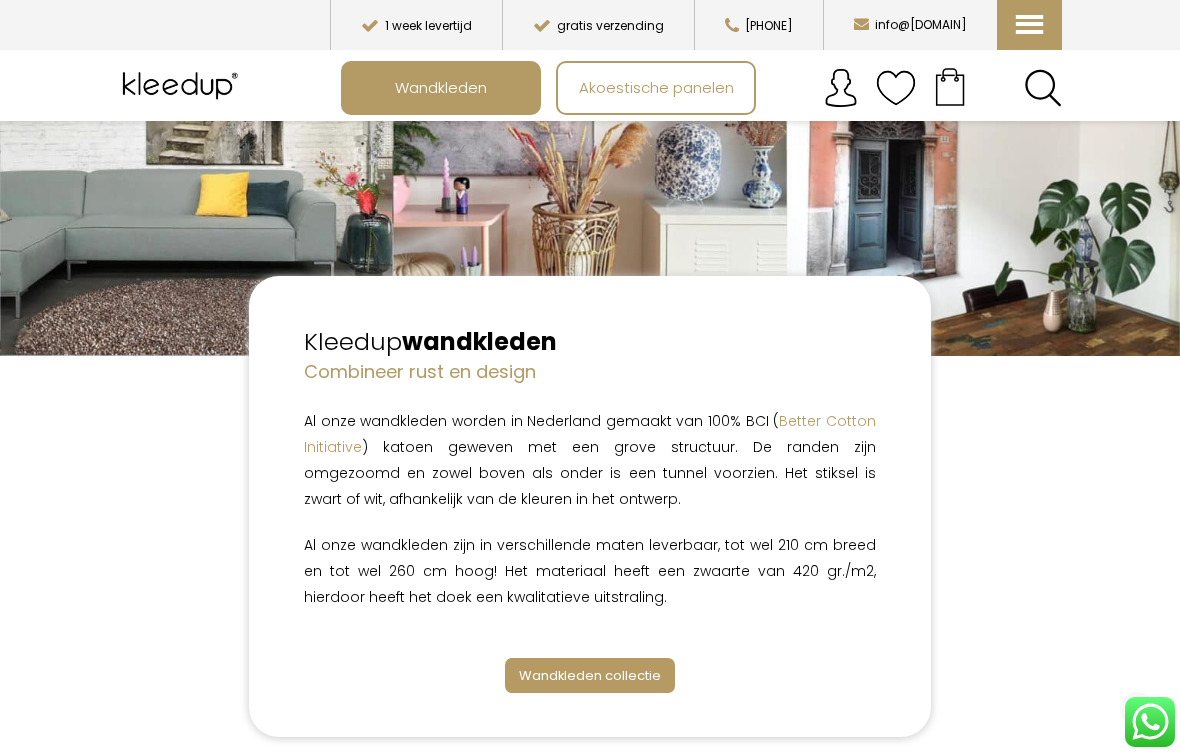 click on "Wandkleden collectie" at bounding box center [590, 675] 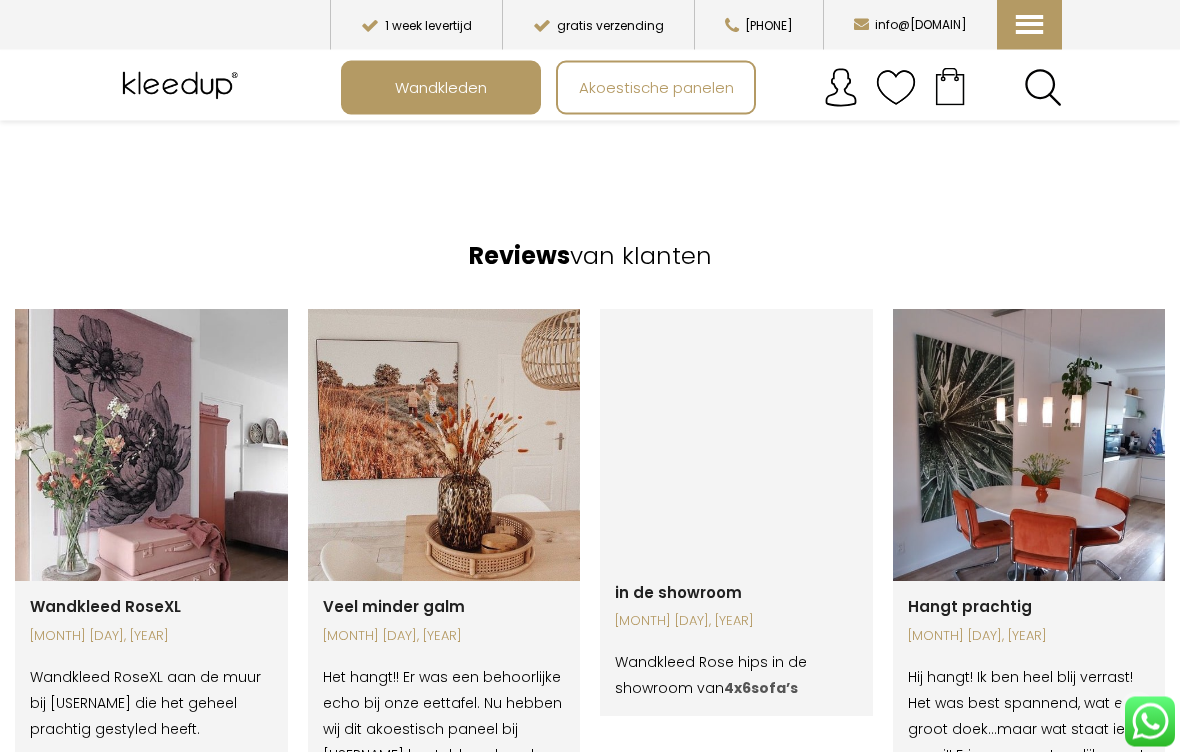 scroll, scrollTop: 2934, scrollLeft: 0, axis: vertical 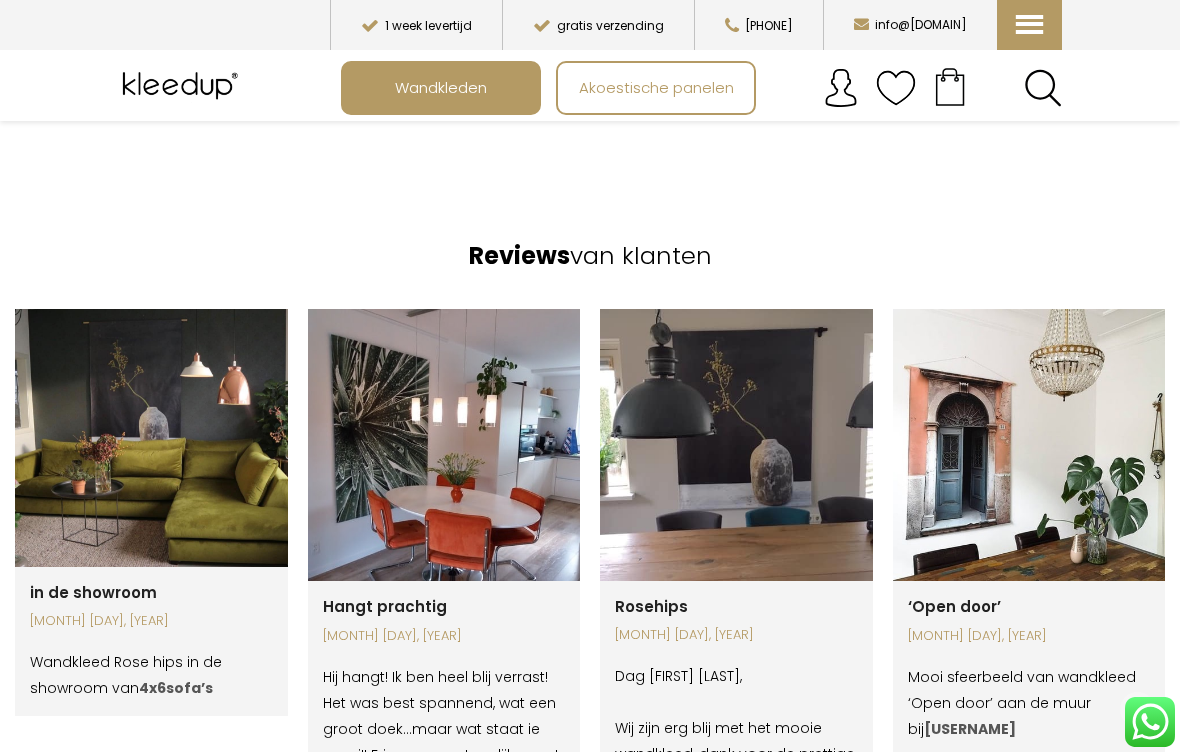 click at bounding box center (1029, 445) 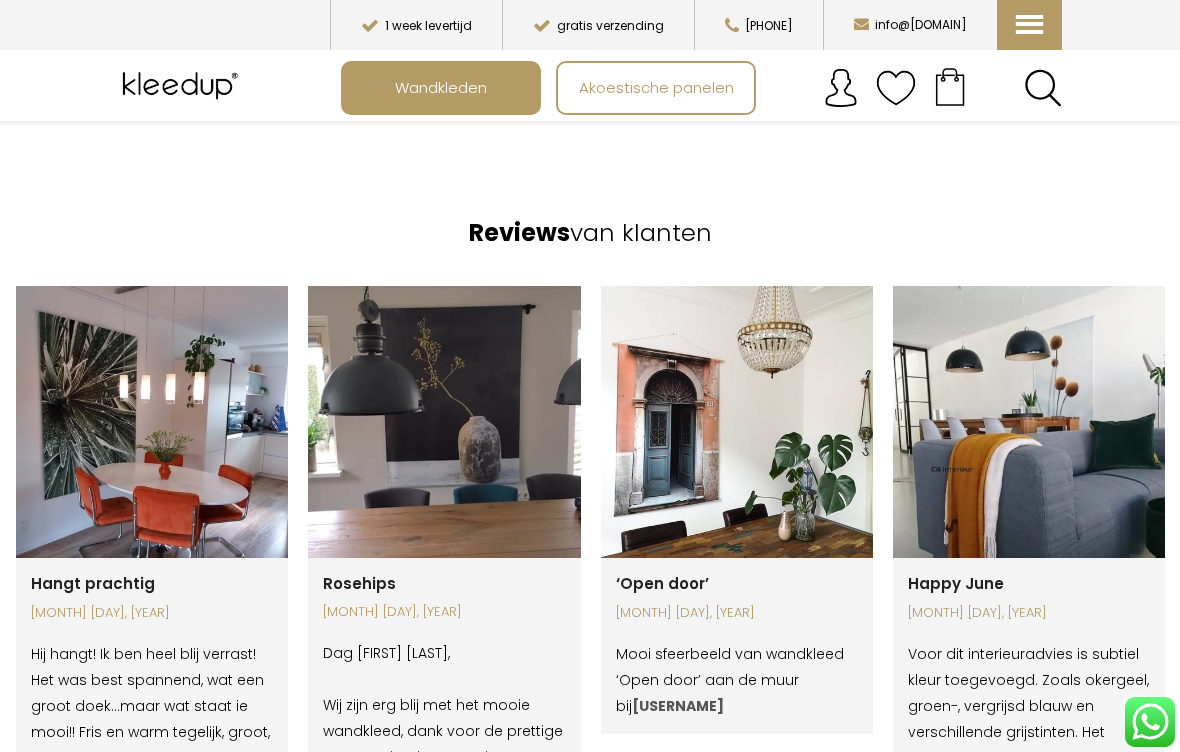 scroll, scrollTop: 2956, scrollLeft: 0, axis: vertical 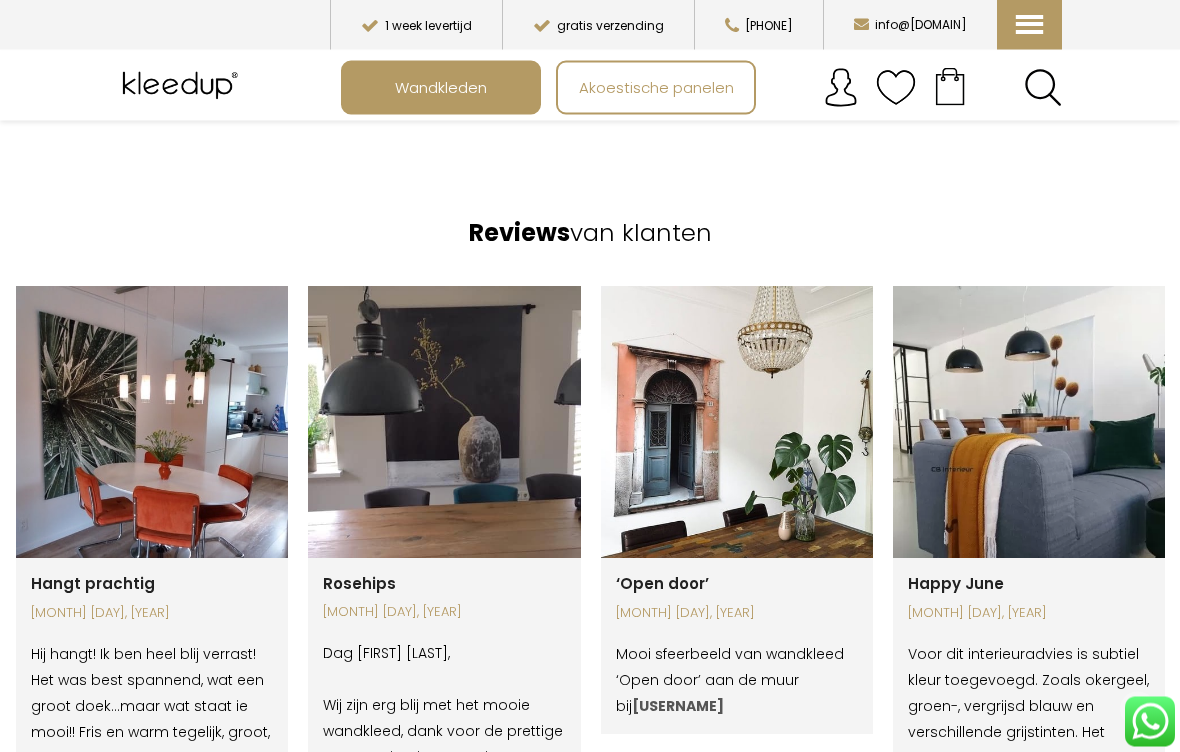 click on "@rubywonen" at bounding box center (678, 707) 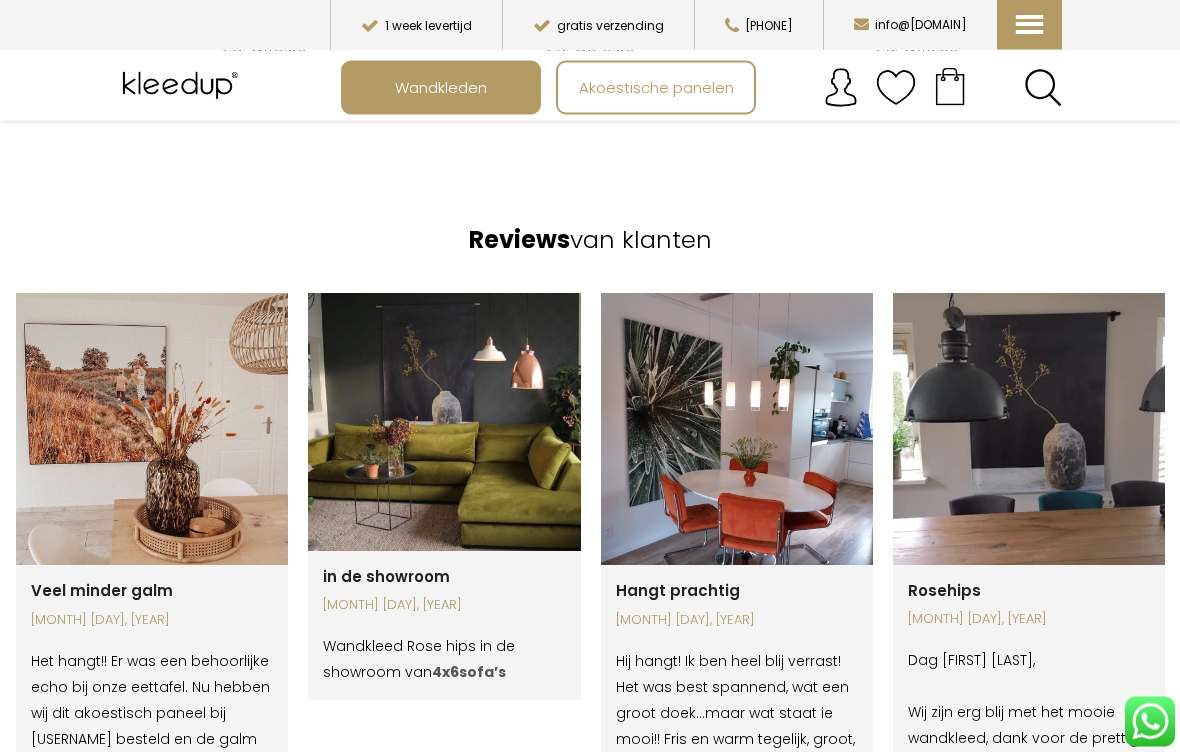 scroll, scrollTop: 2891, scrollLeft: 0, axis: vertical 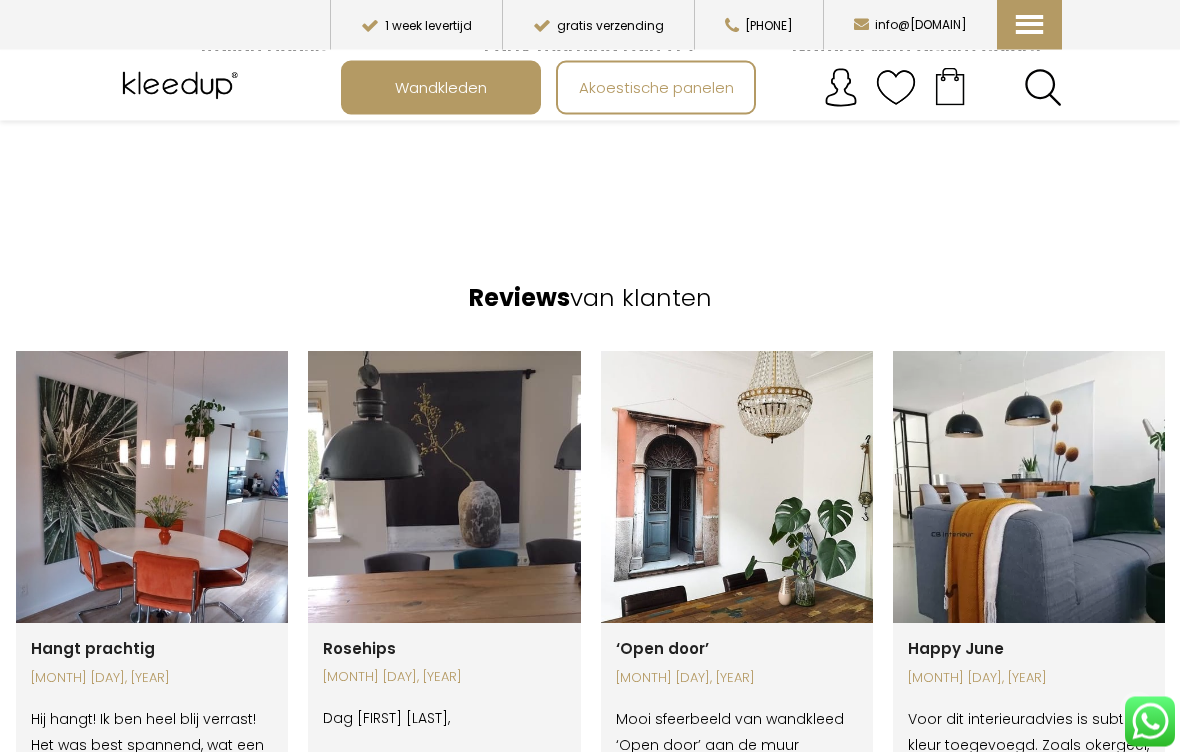 click at bounding box center (737, 488) 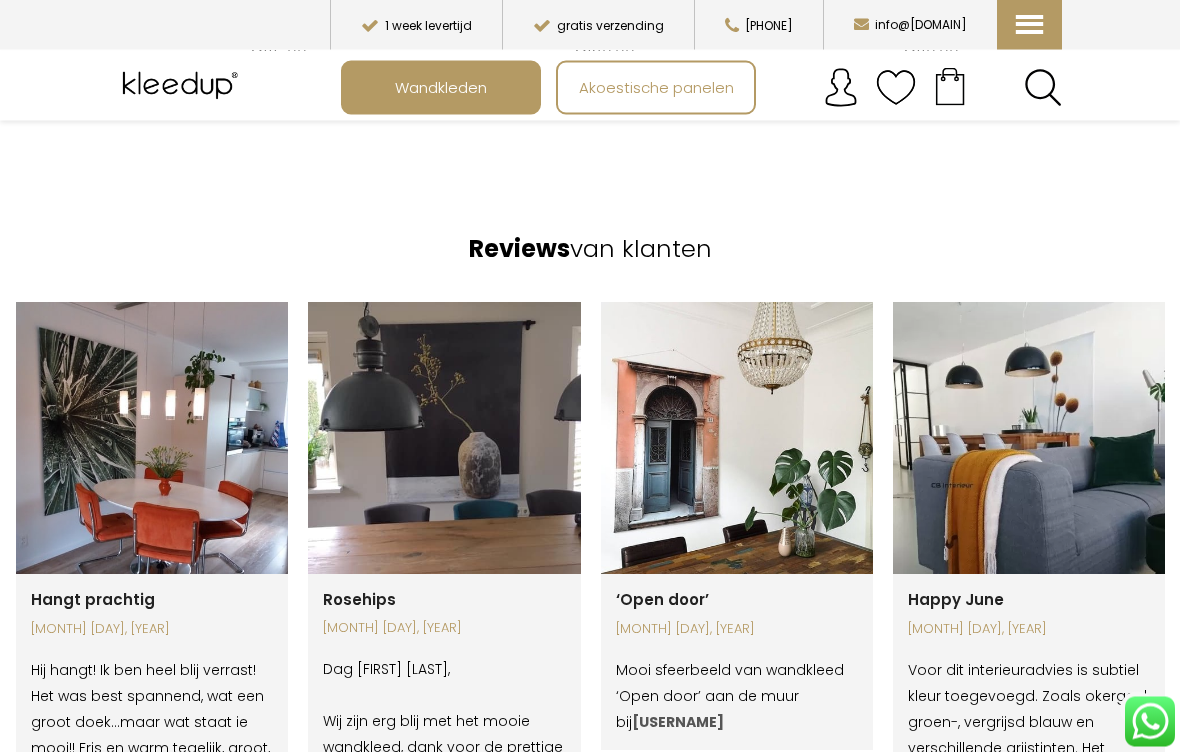 scroll, scrollTop: 2941, scrollLeft: 0, axis: vertical 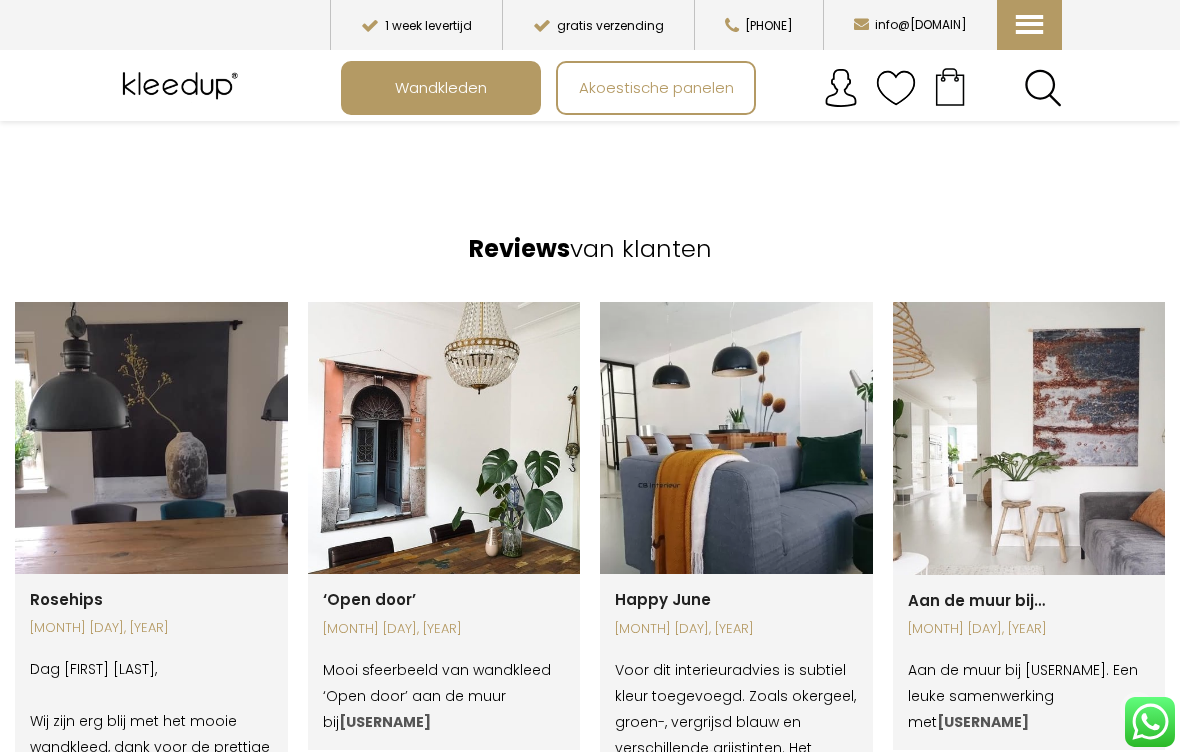 click on "oktober 8, 2021" at bounding box center (444, 629) 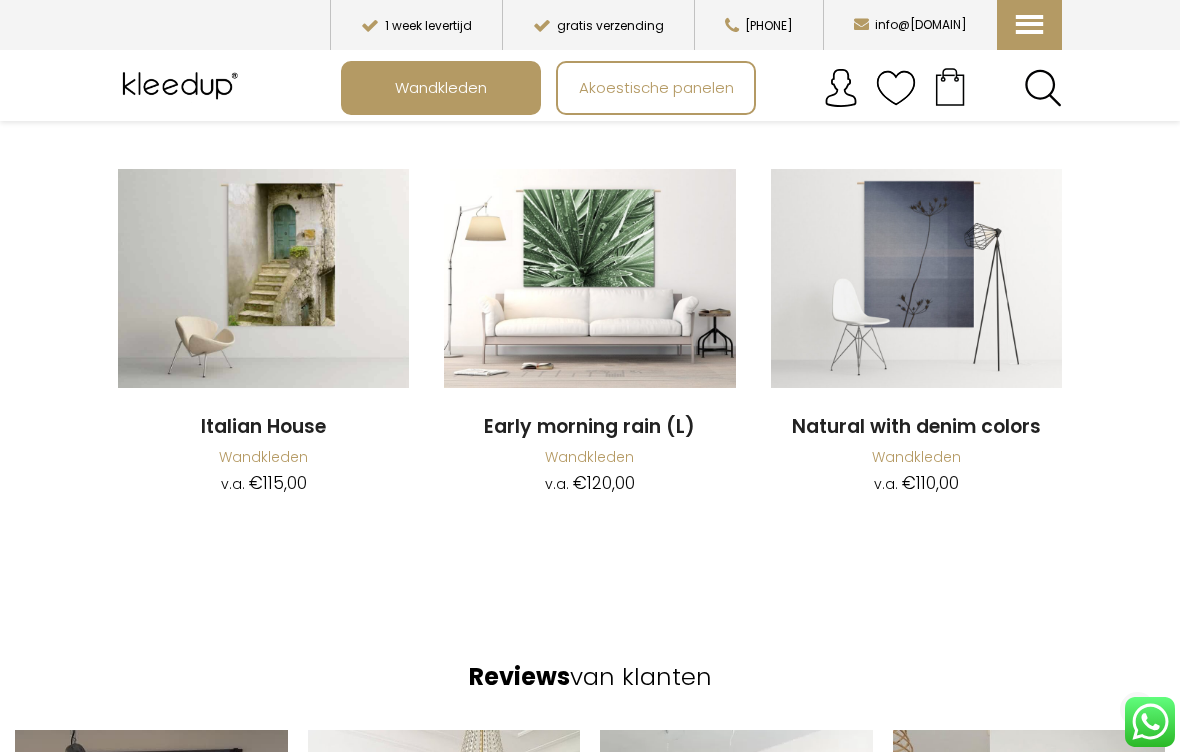 scroll, scrollTop: 2442, scrollLeft: 0, axis: vertical 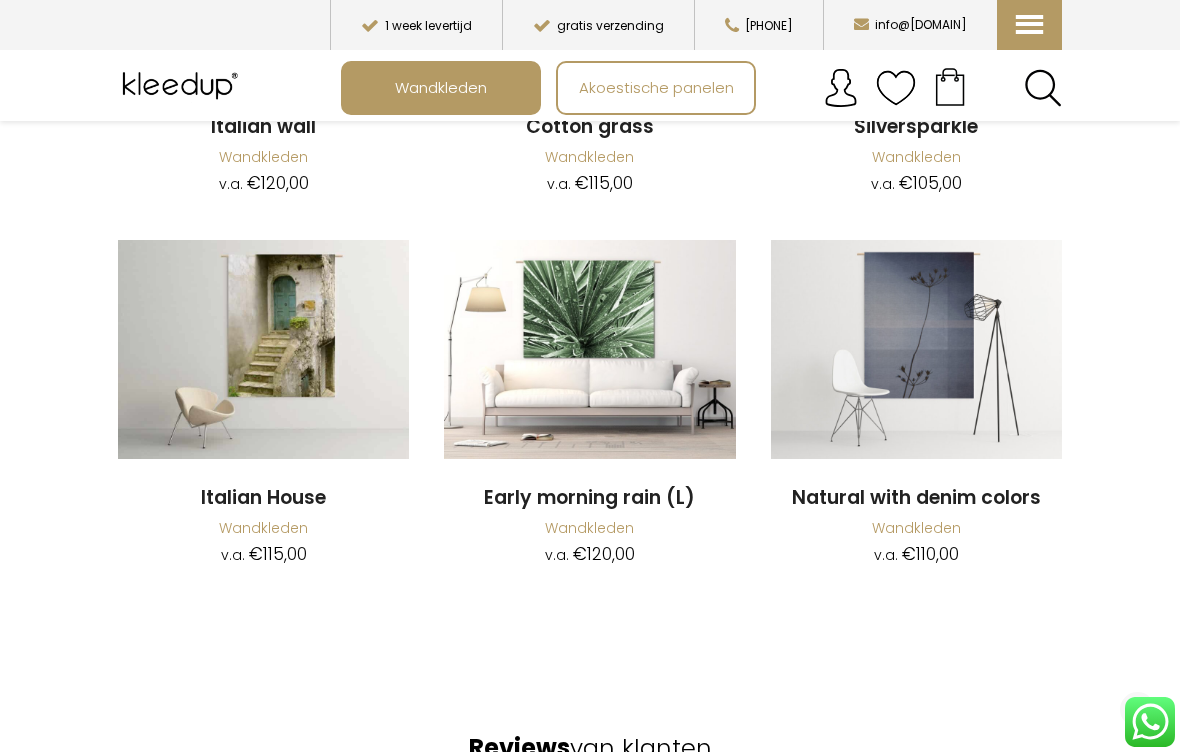 click on "Akoestische panelen" at bounding box center [656, 88] 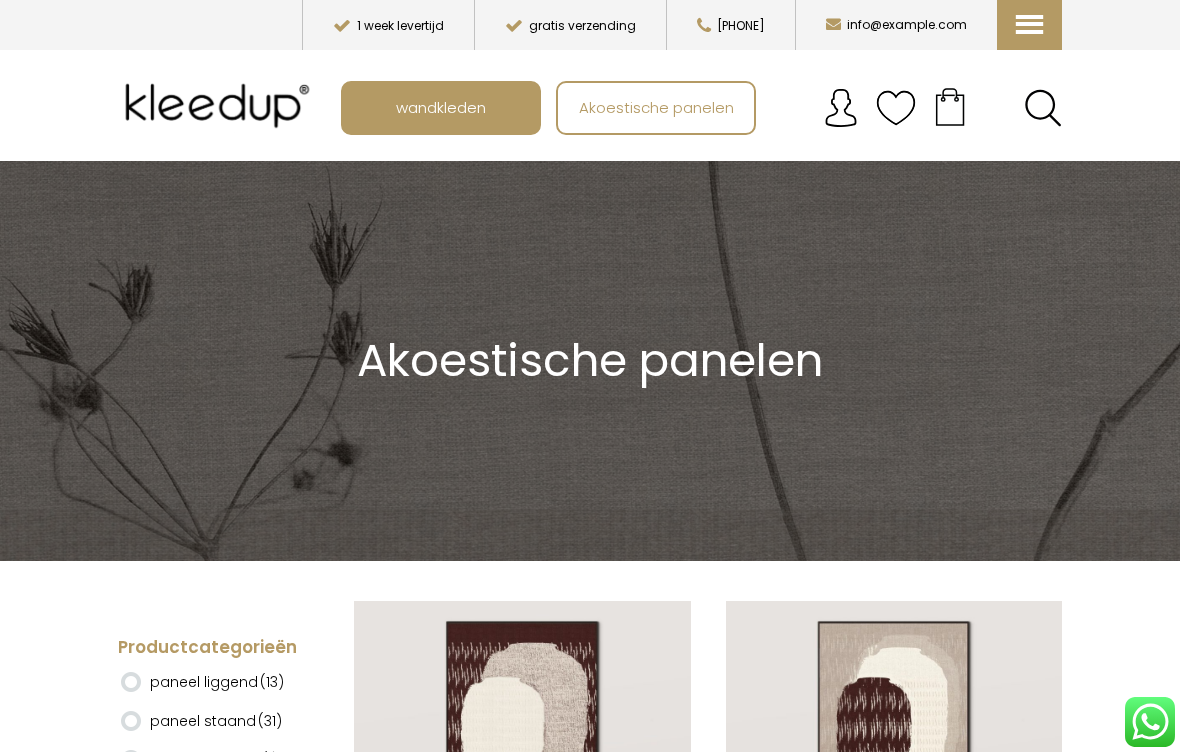 scroll, scrollTop: 0, scrollLeft: 0, axis: both 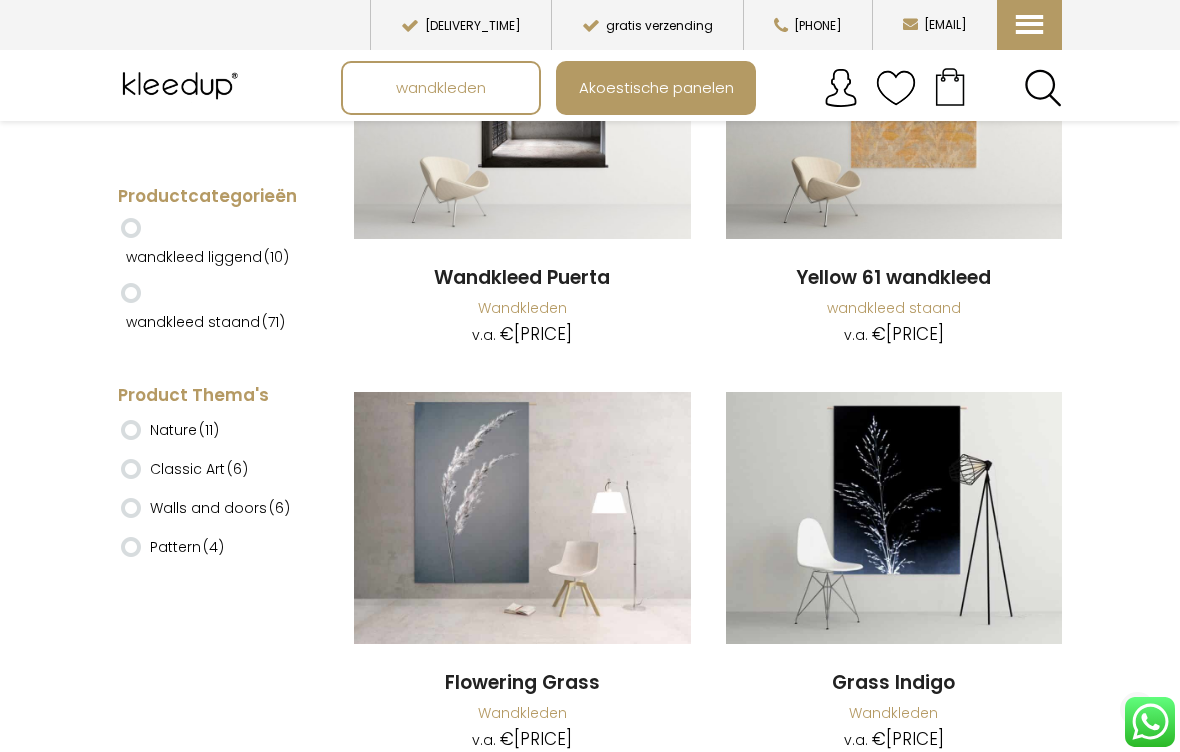 click on "wandkleden" at bounding box center [441, 88] 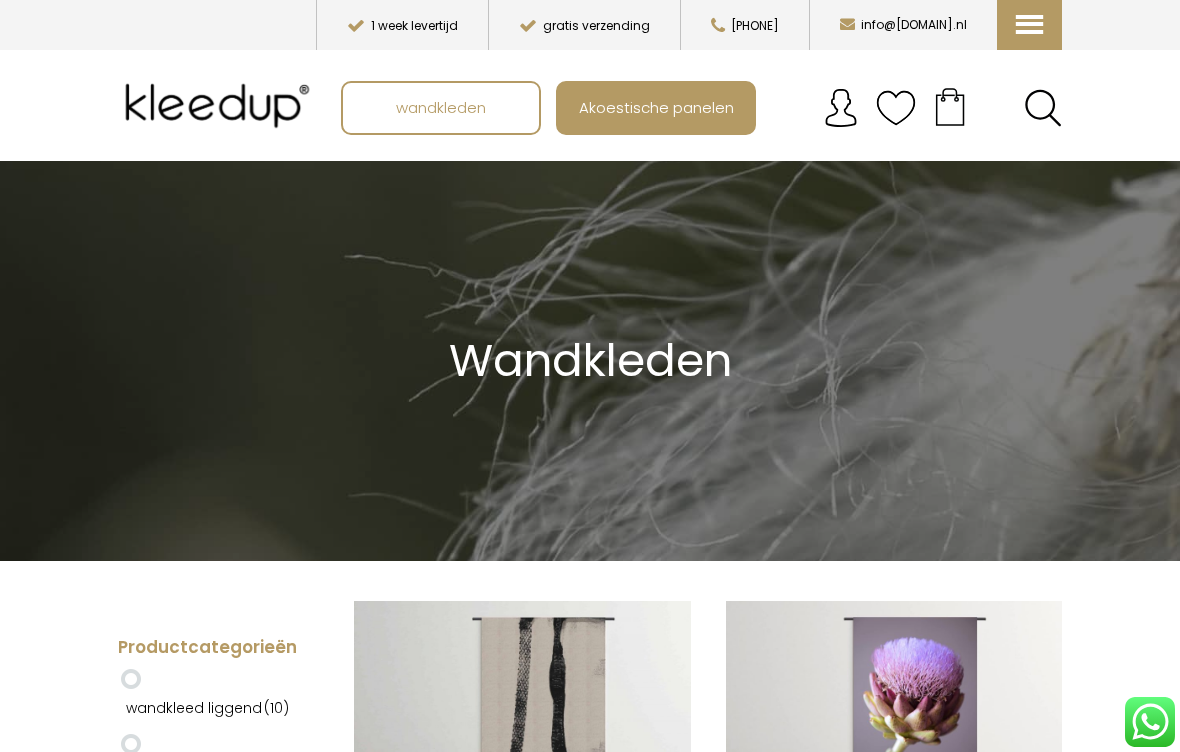 scroll, scrollTop: 0, scrollLeft: 0, axis: both 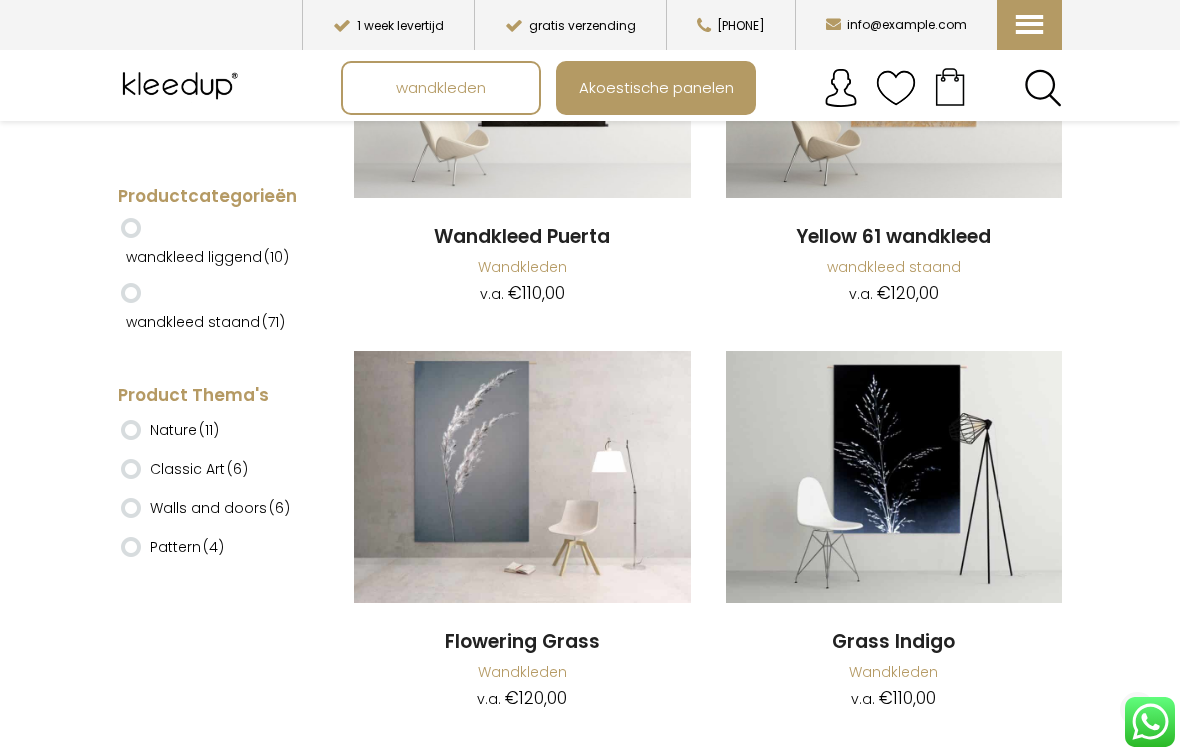 click at bounding box center [522, 477] 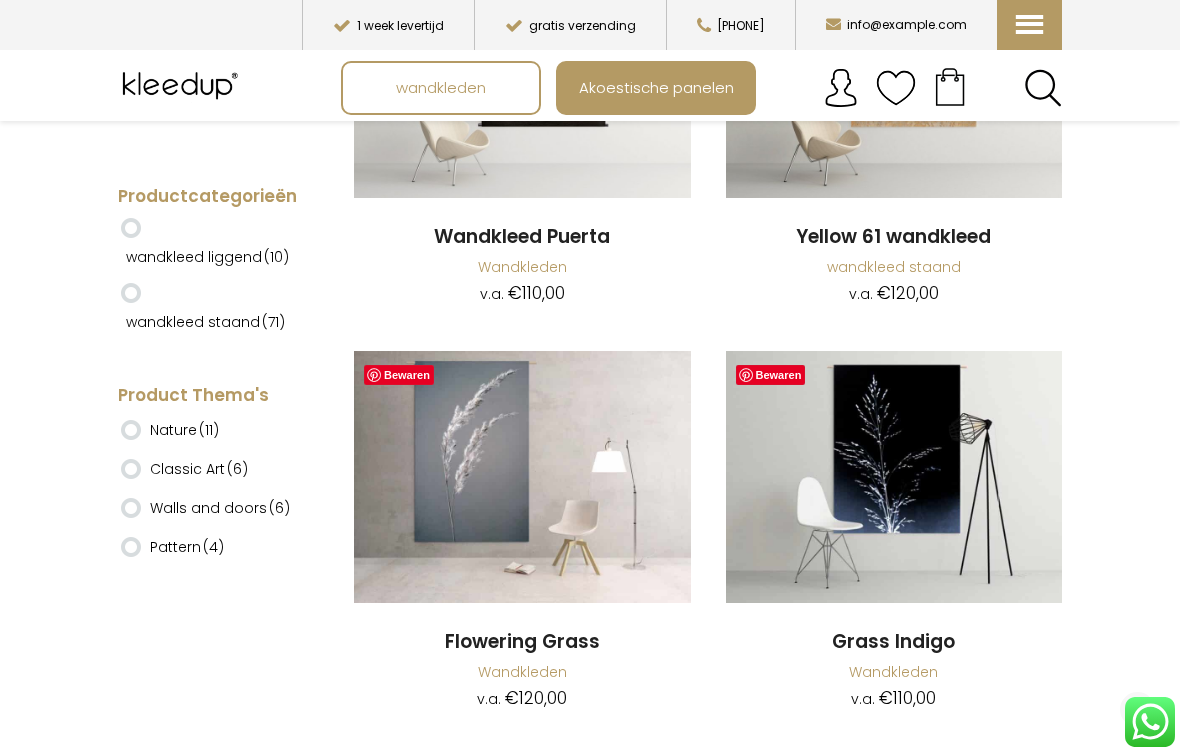 click at bounding box center (522, 477) 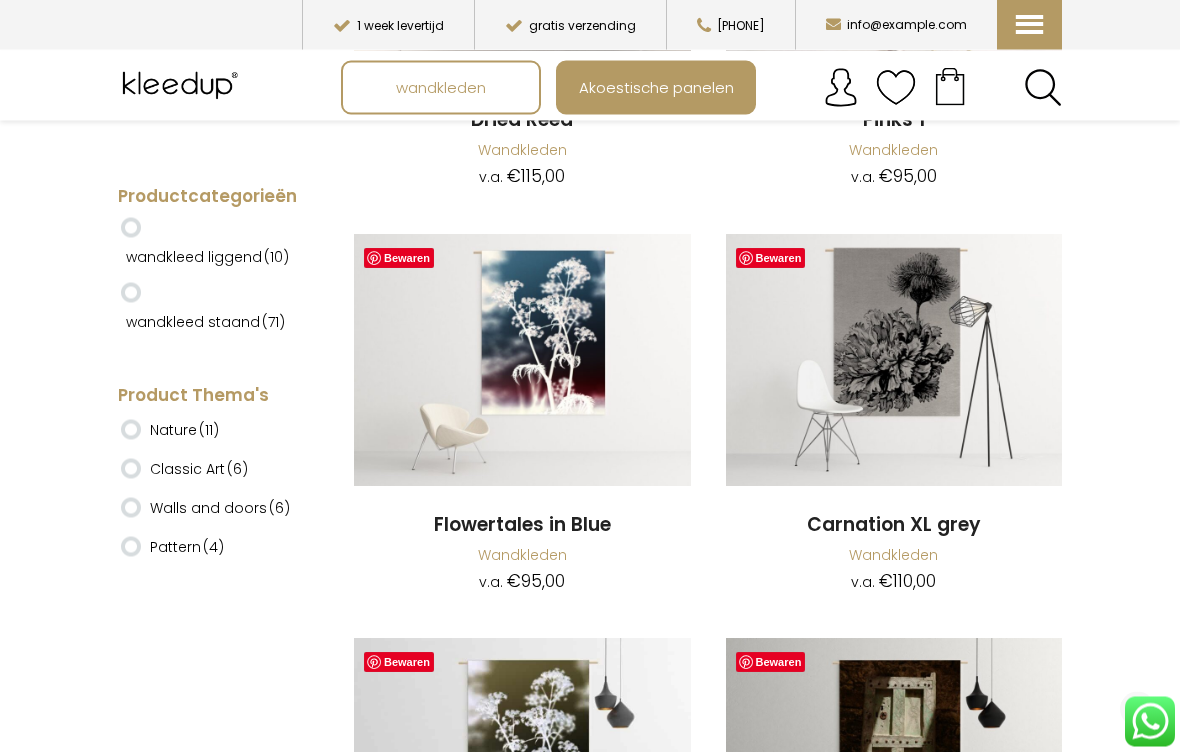 scroll, scrollTop: 8058, scrollLeft: 0, axis: vertical 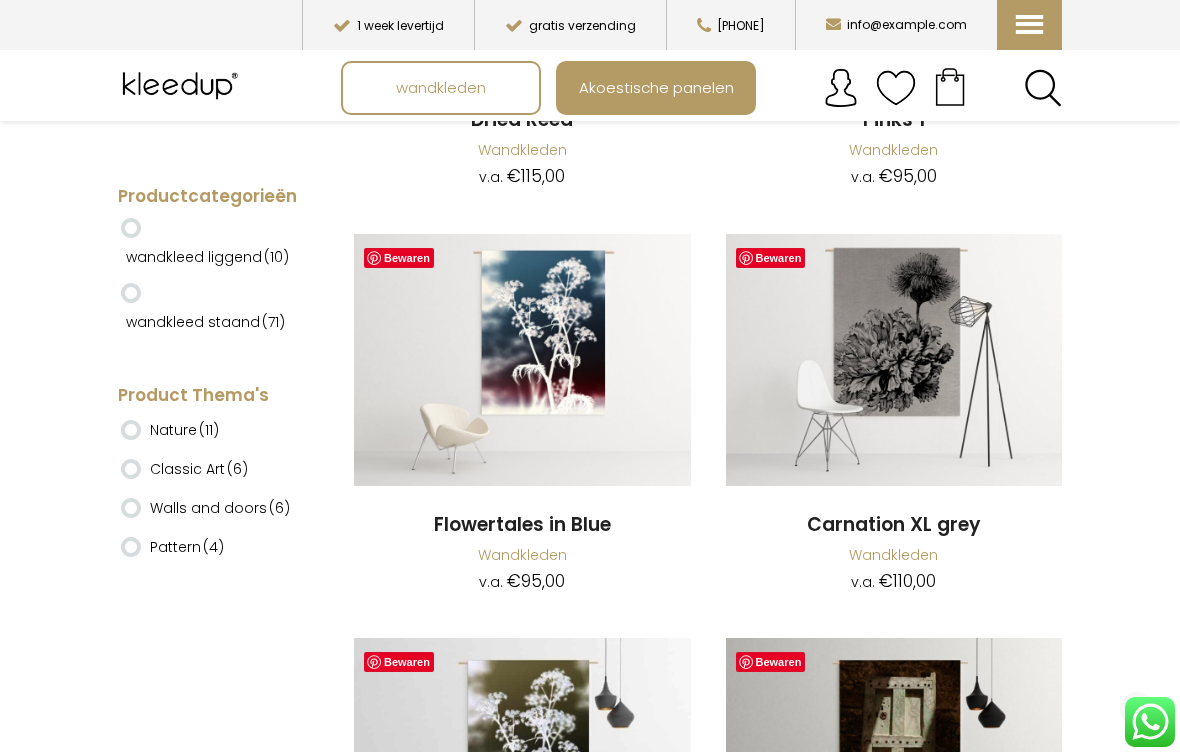 click at bounding box center [522, 360] 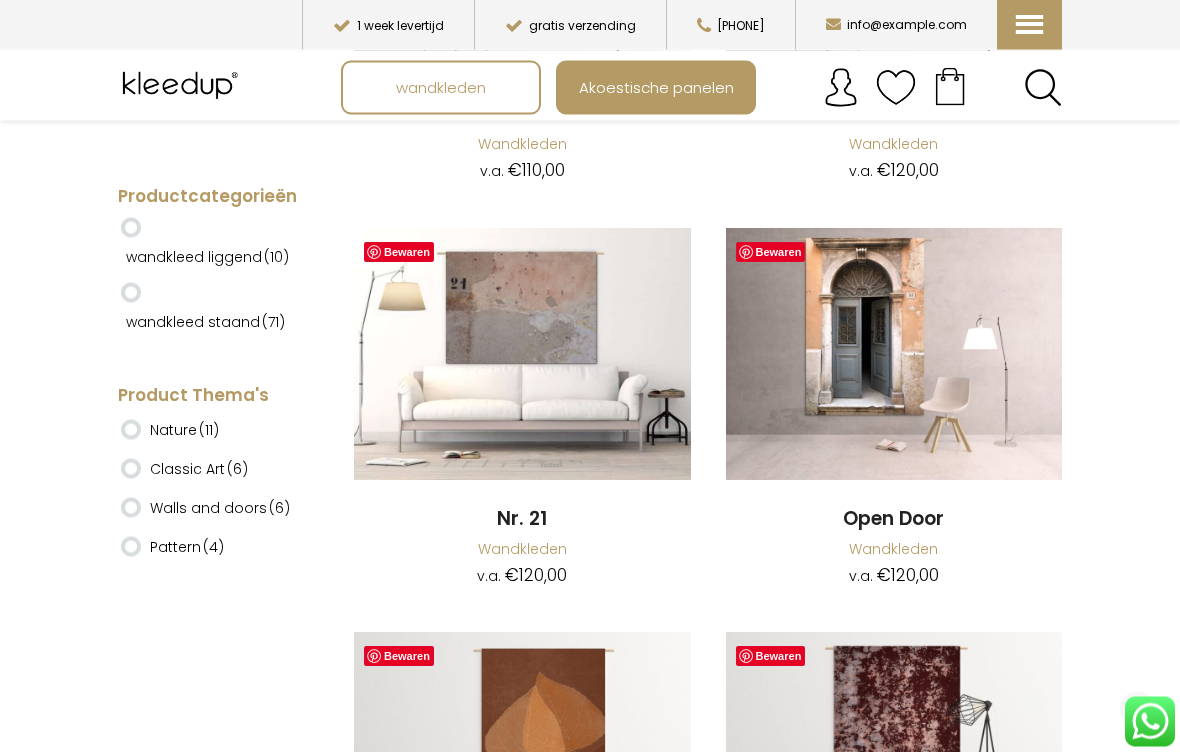 scroll, scrollTop: 11290, scrollLeft: 0, axis: vertical 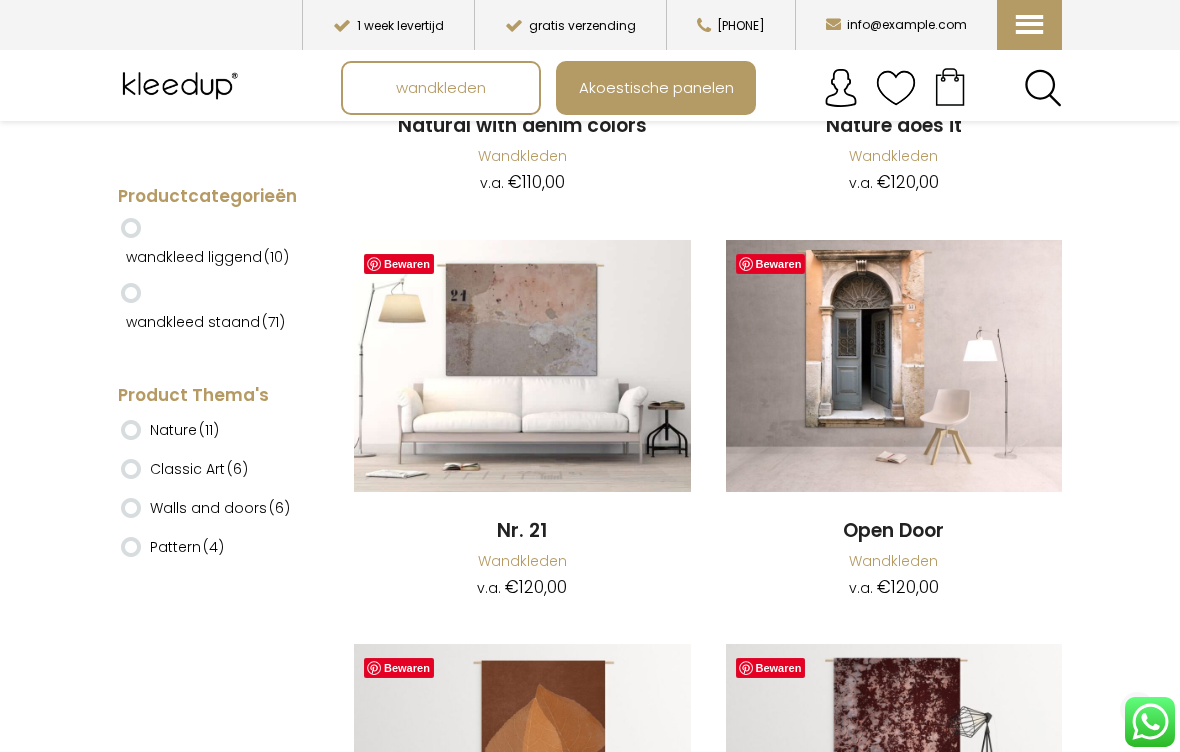 click at bounding box center (894, 366) 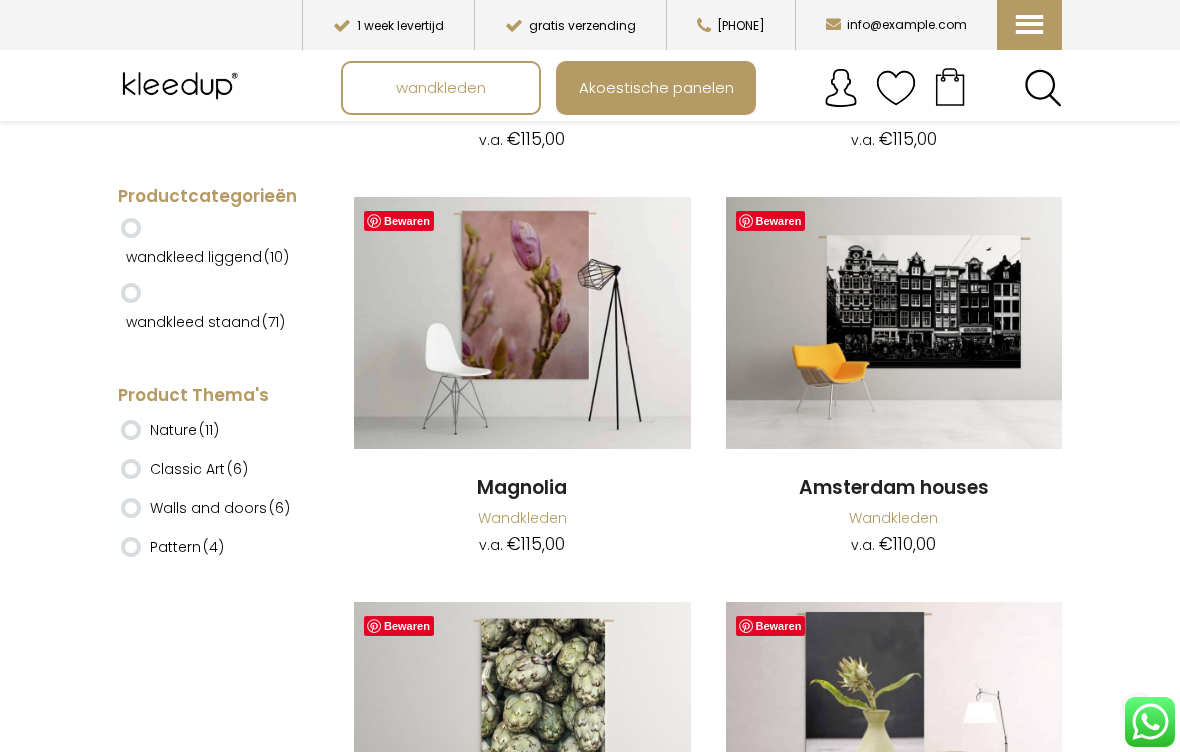 scroll, scrollTop: 14165, scrollLeft: 0, axis: vertical 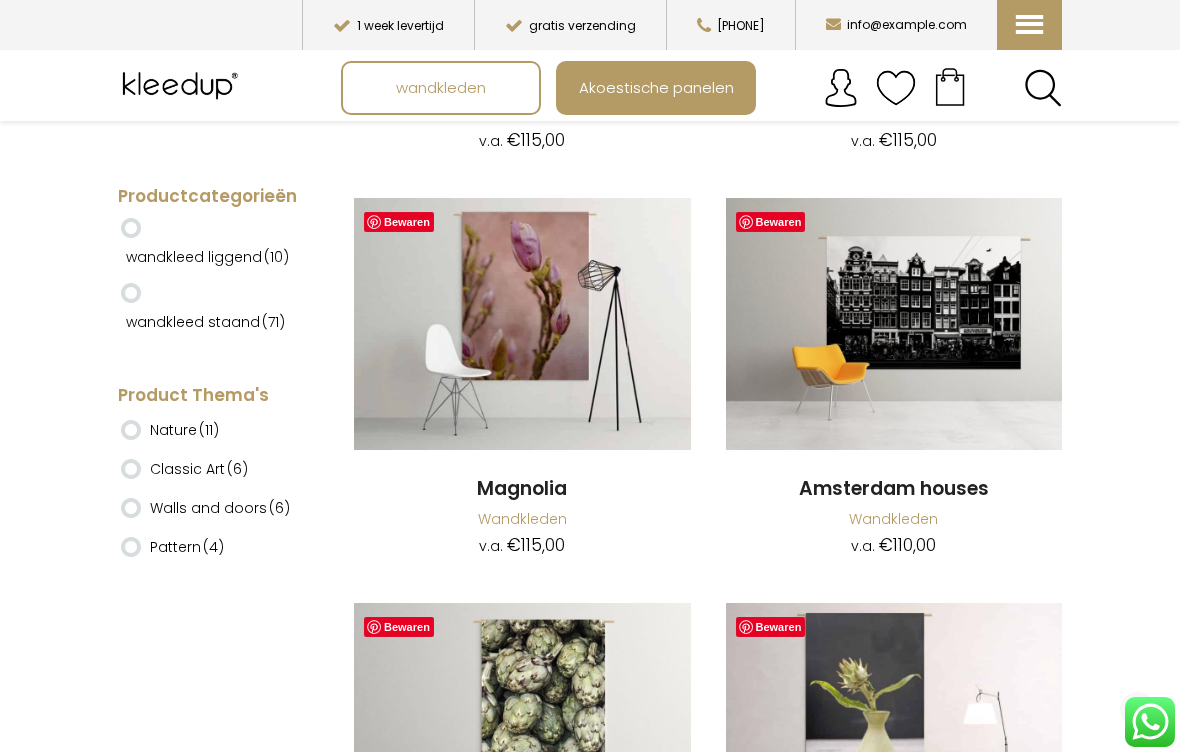 click on "wandkleed liggend (10)" at bounding box center [207, 257] 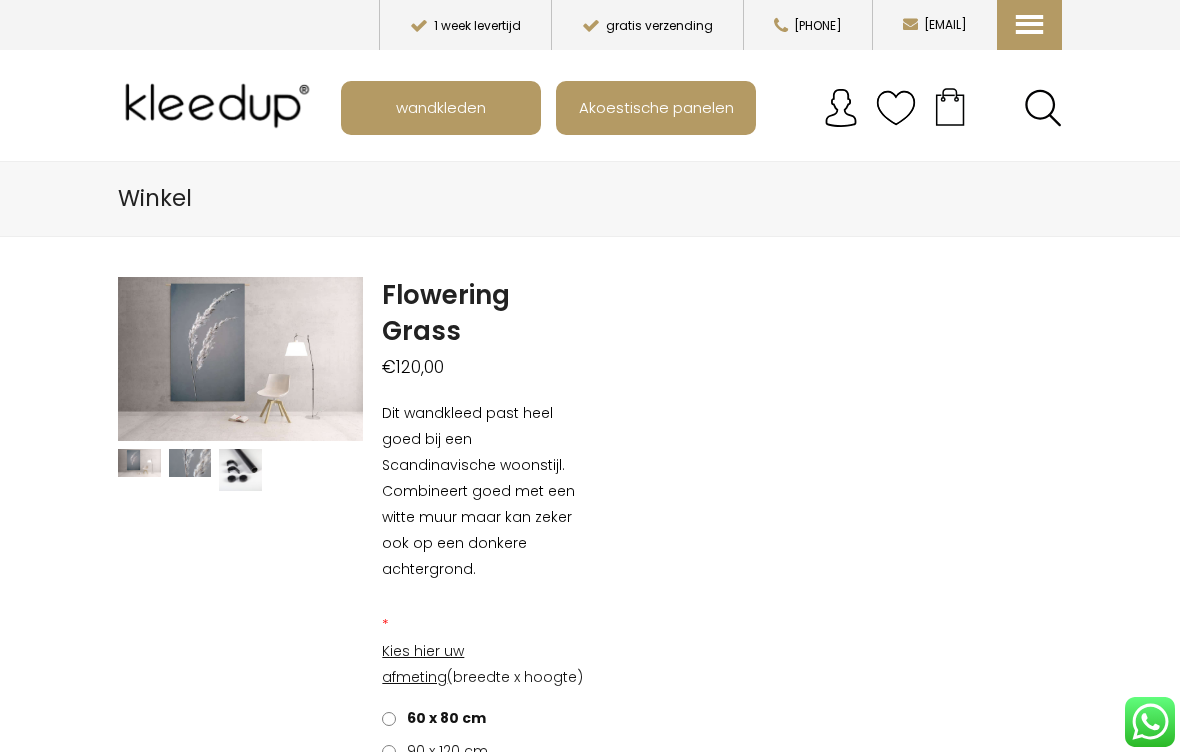 scroll, scrollTop: 0, scrollLeft: 0, axis: both 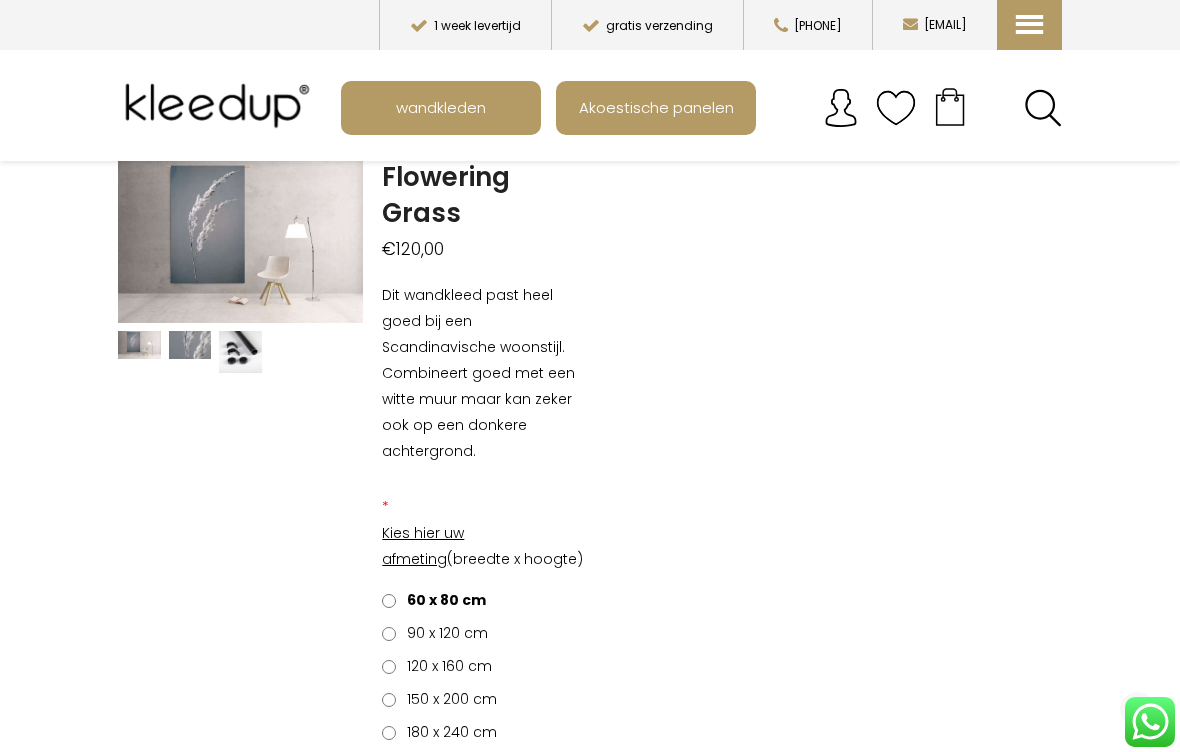 click on "120 x 160 cm" at bounding box center [446, 666] 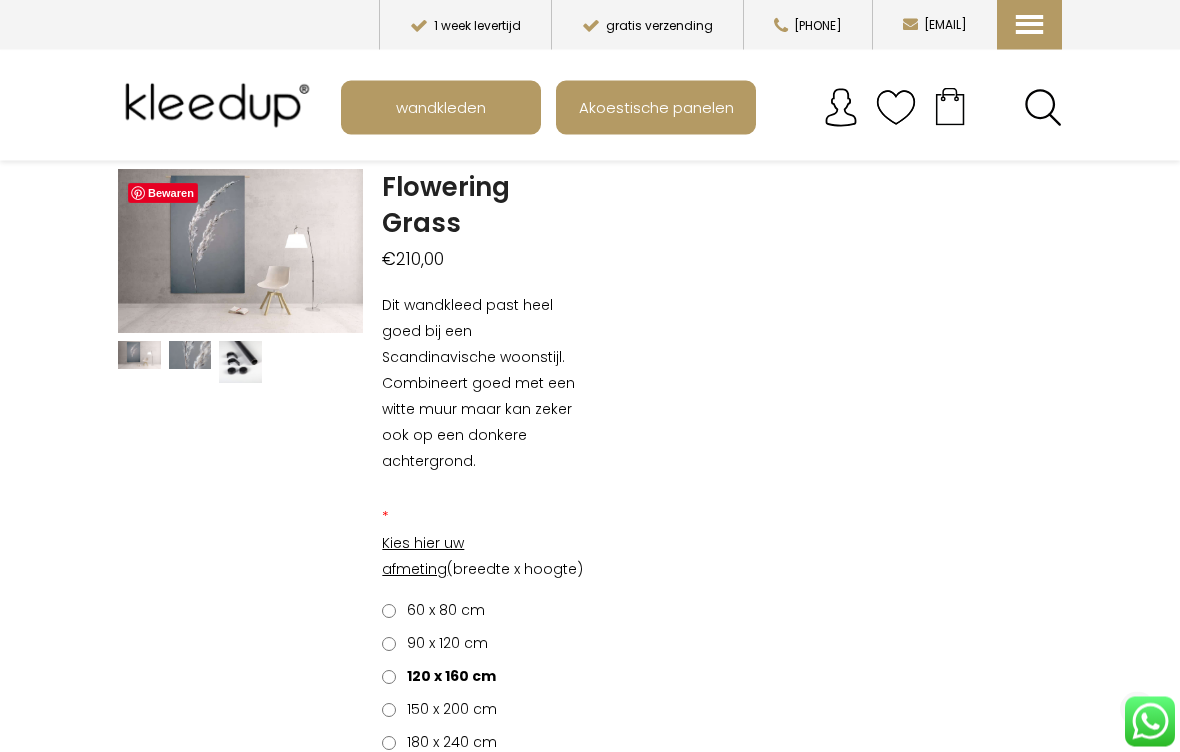 scroll, scrollTop: 31, scrollLeft: 0, axis: vertical 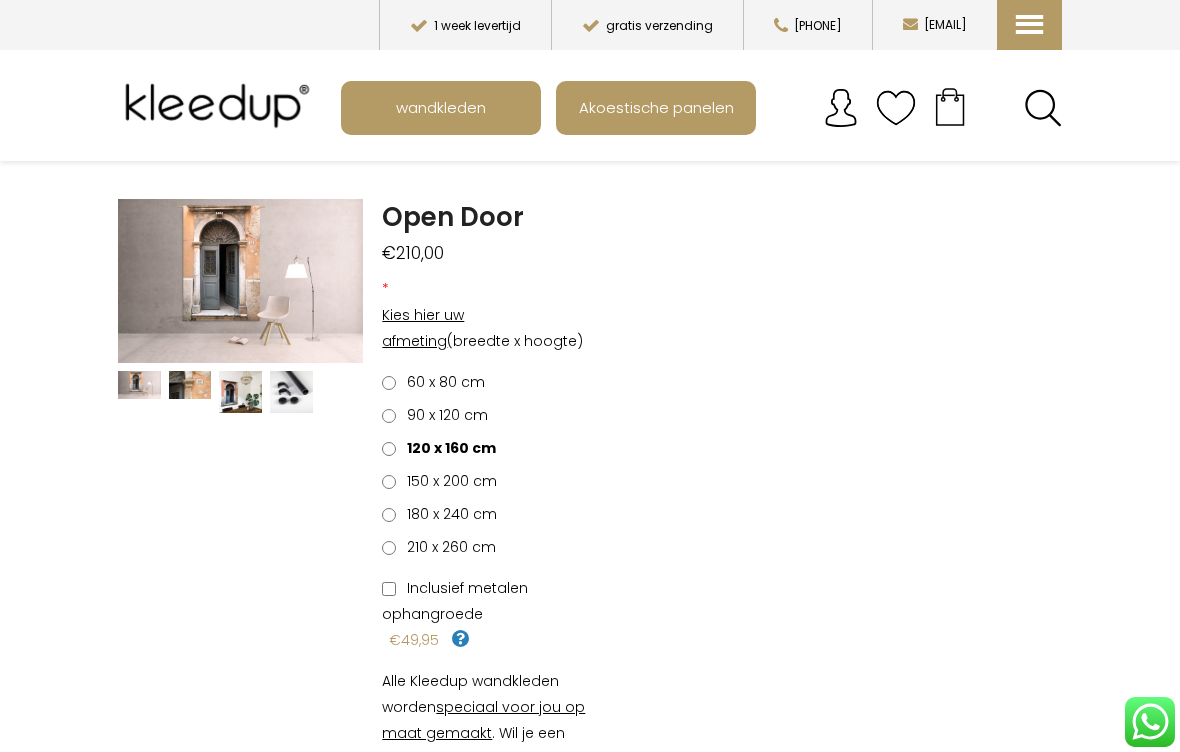 click on "Winkel
Bewaren
Previous Next
Open Door
€ 210,00
*   Kies hier uw afmeting  (breedte x hoogte)
60 x 80 cm
€0,00
90 x 120 cm
€39,60
120 x 160 cm
€90,00
150 x 200 cm
€150,00
180 x 240 cm
€222,00
210 x 260 cm
€300,00
Inclusief metalen ophangroede
€49,95
Inclusief metalen ophangroede
€0,00
Alle Kleedup wandkleden worden  speciaal voor jou op maat gemaakt" at bounding box center [590, 1476] 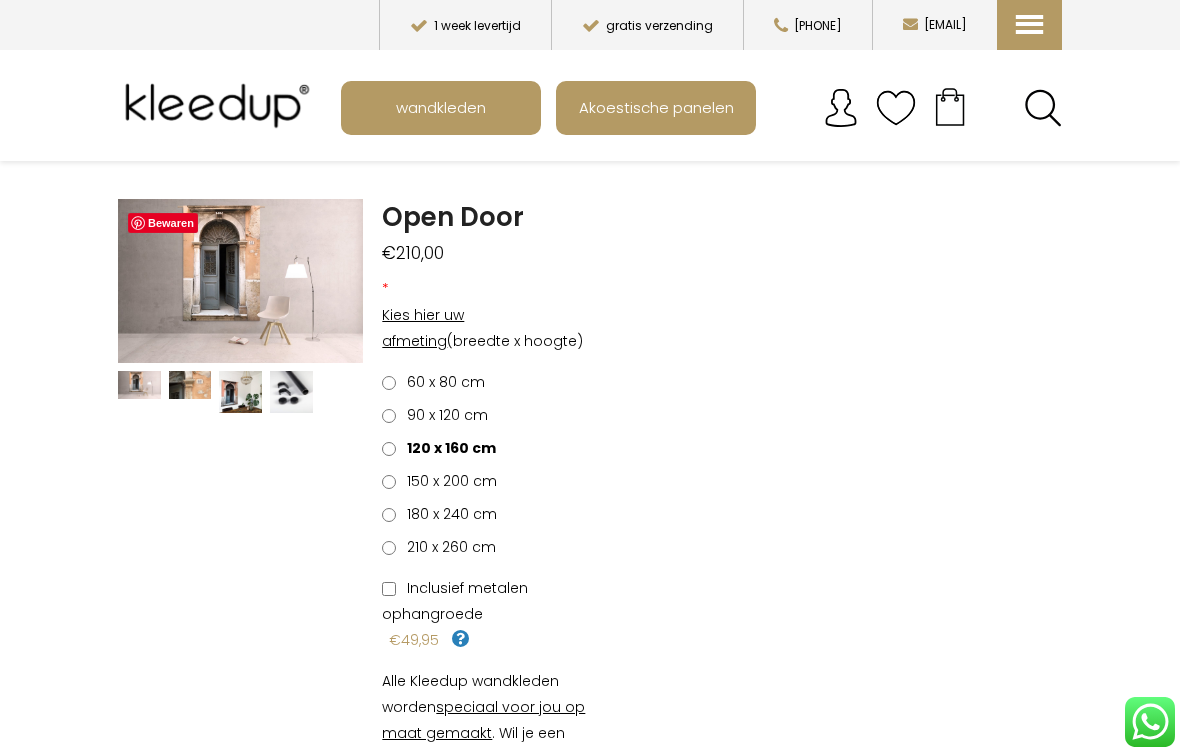 click on "Winkel
Bewaren
Previous Next
Open Door
€ 210,00
*   Kies hier uw afmeting  (breedte x hoogte)
60 x 80 cm
€0,00
90 x 120 cm
€39,60
120 x 160 cm
€90,00
150 x 200 cm
€150,00
180 x 240 cm
€222,00
210 x 260 cm
€300,00
Inclusief metalen ophangroede
€49,95
Inclusief metalen ophangroede
€0,00
Alle Kleedup wandkleden worden  speciaal voor jou op maat gemaakt" at bounding box center [590, 1476] 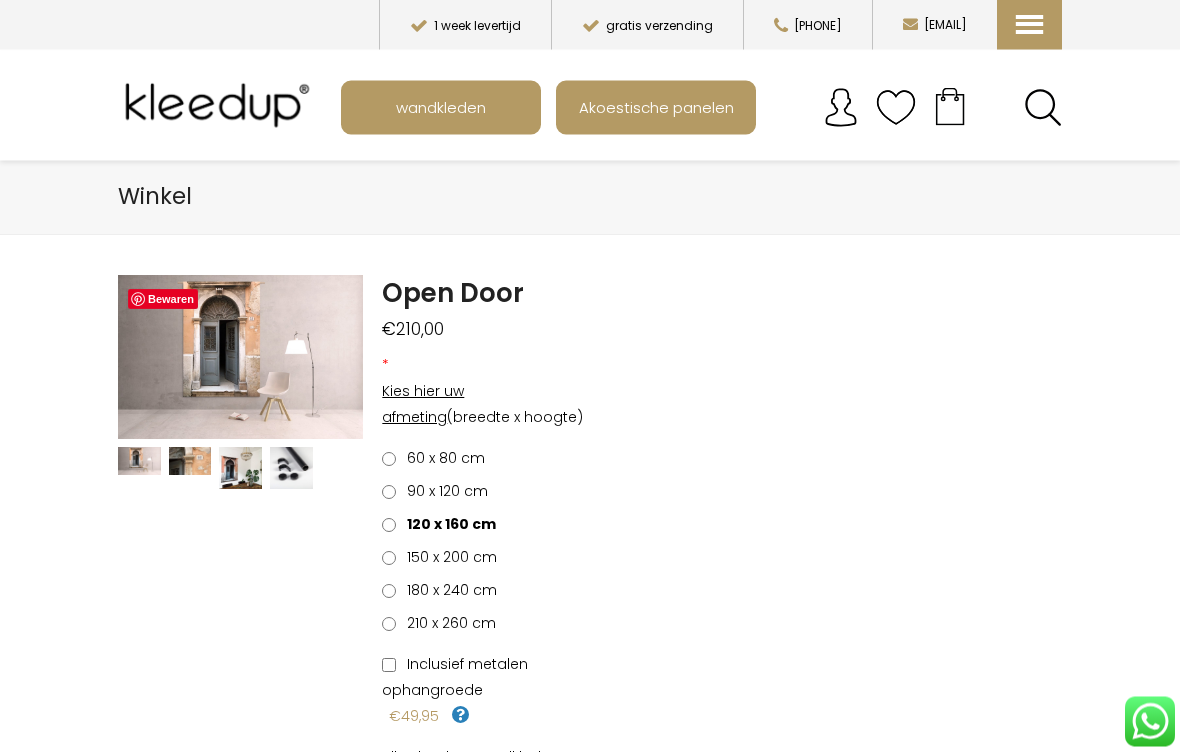 scroll, scrollTop: 0, scrollLeft: 0, axis: both 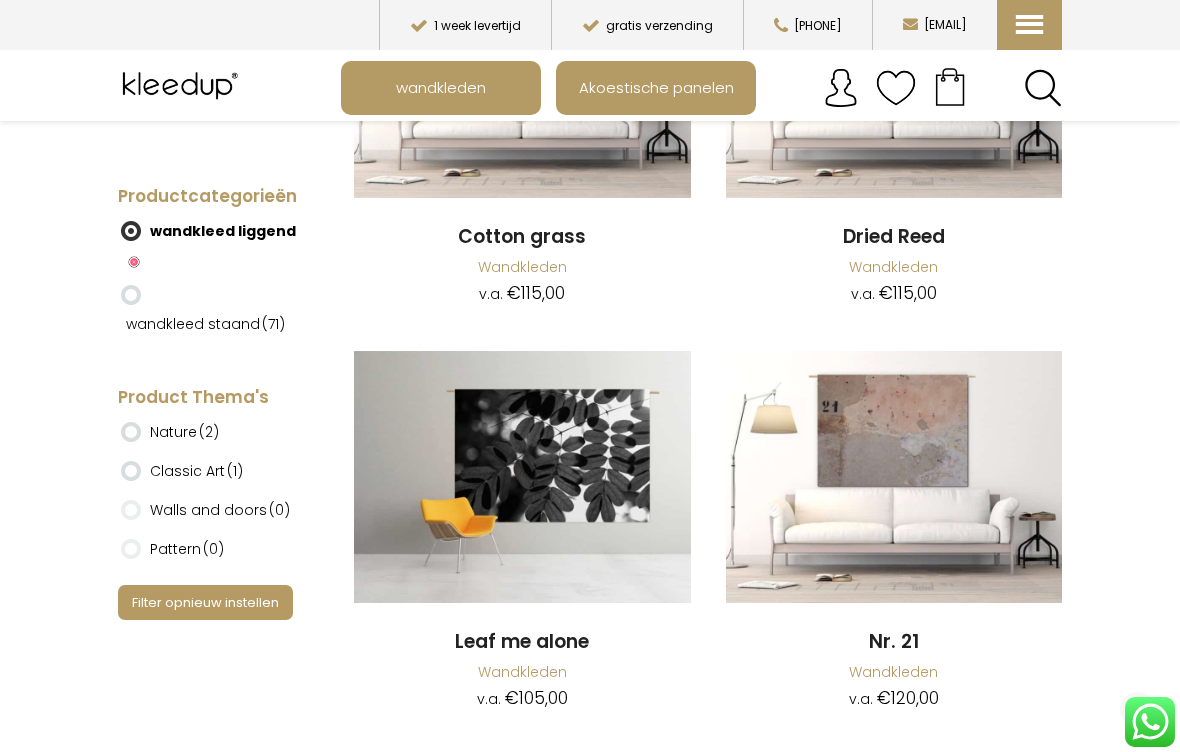 click at bounding box center (894, 477) 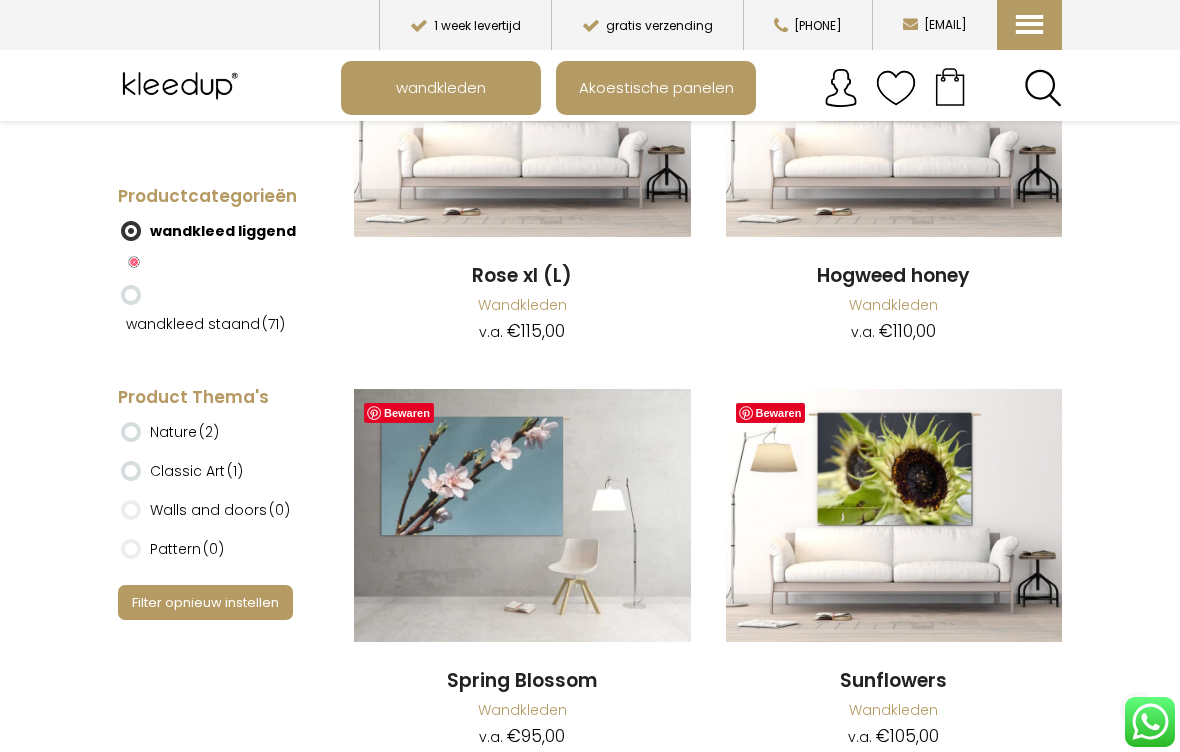 scroll, scrollTop: 1107, scrollLeft: 0, axis: vertical 